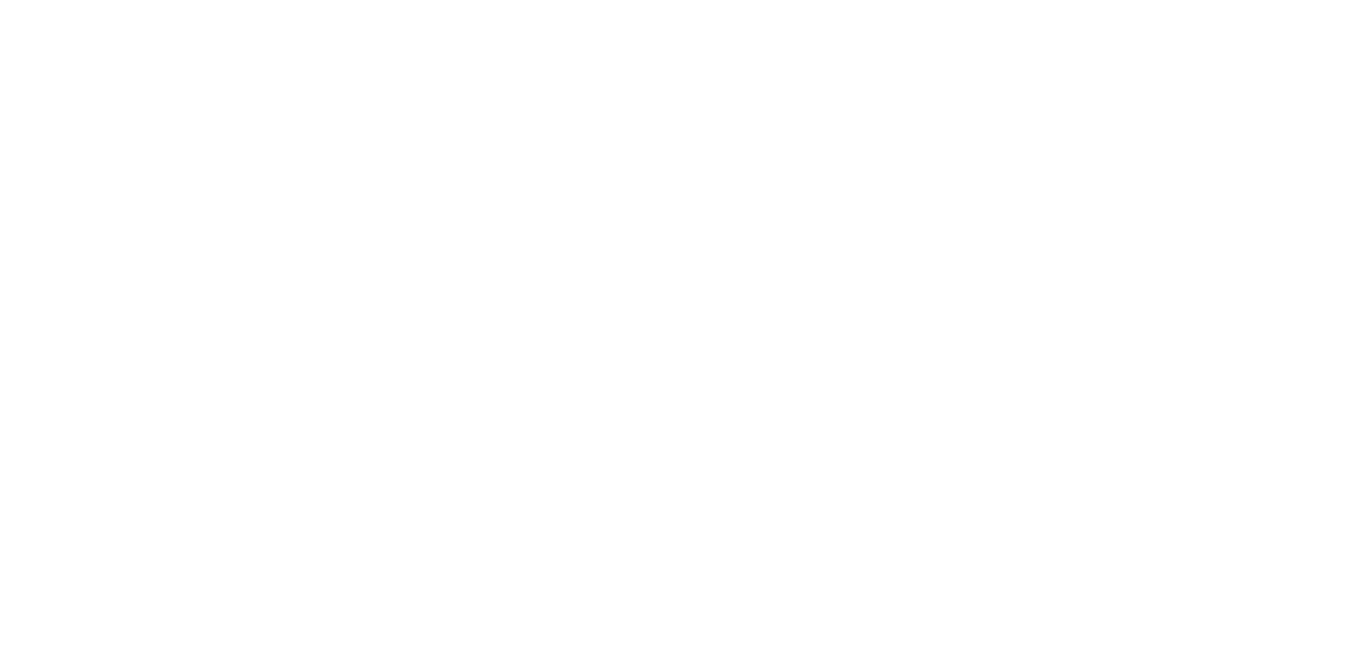 scroll, scrollTop: 0, scrollLeft: 0, axis: both 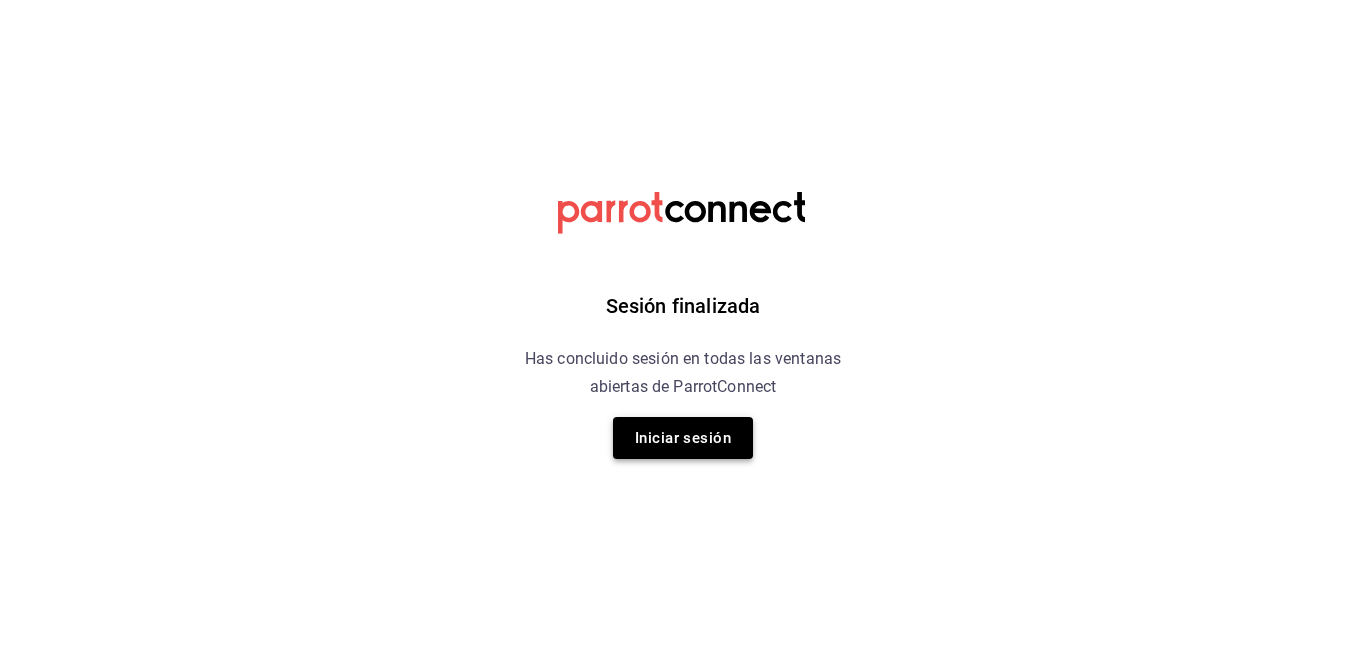 click on "Iniciar sesión" at bounding box center [683, 438] 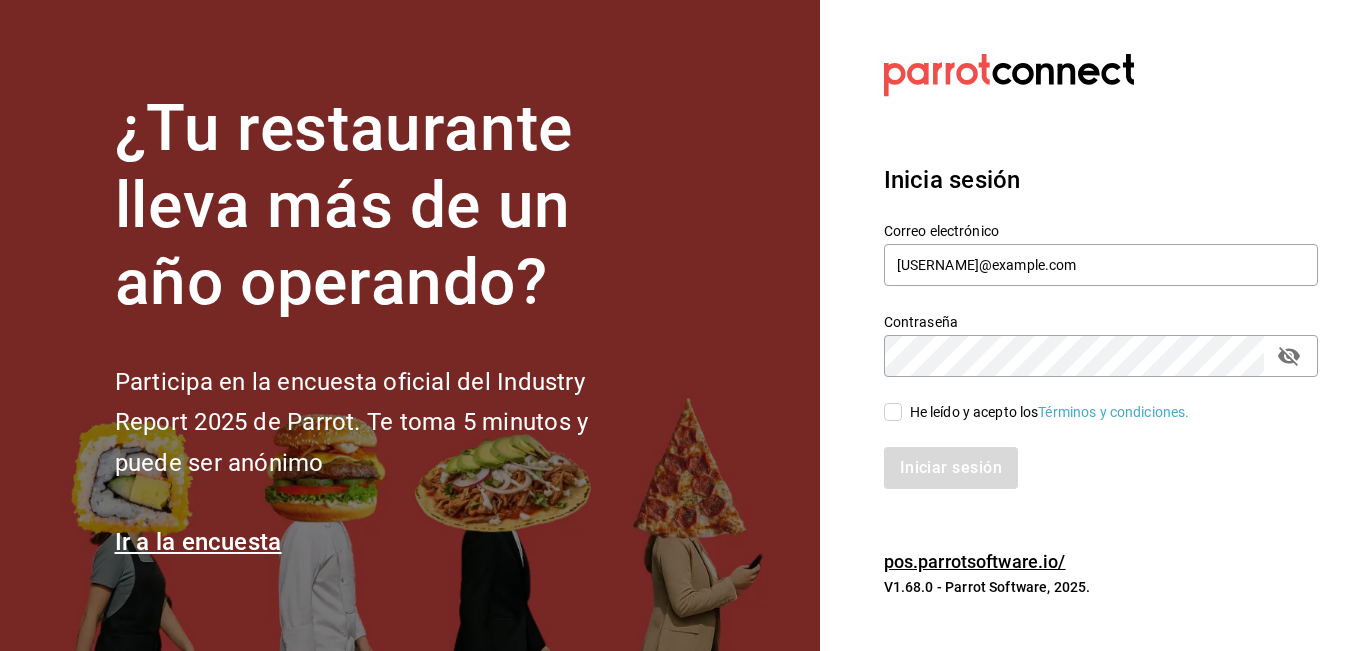 click on "He leído y acepto los  Términos y condiciones." at bounding box center (893, 412) 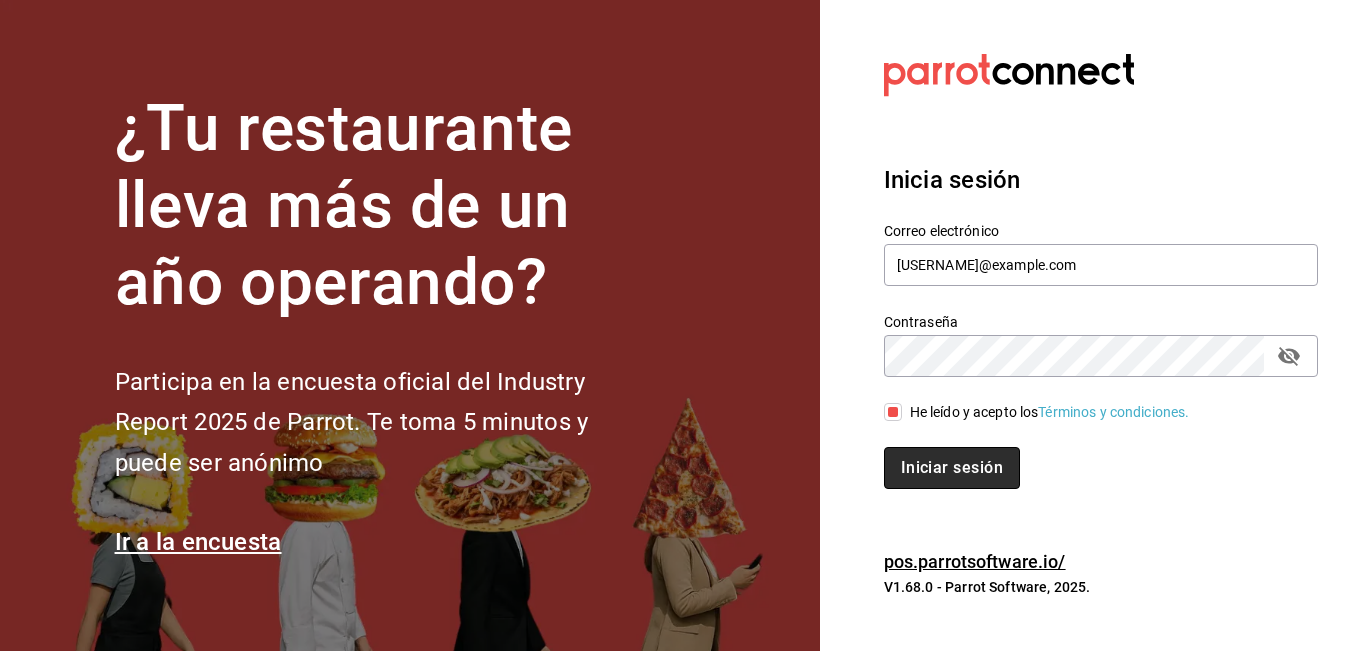 click on "Iniciar sesión" at bounding box center [952, 468] 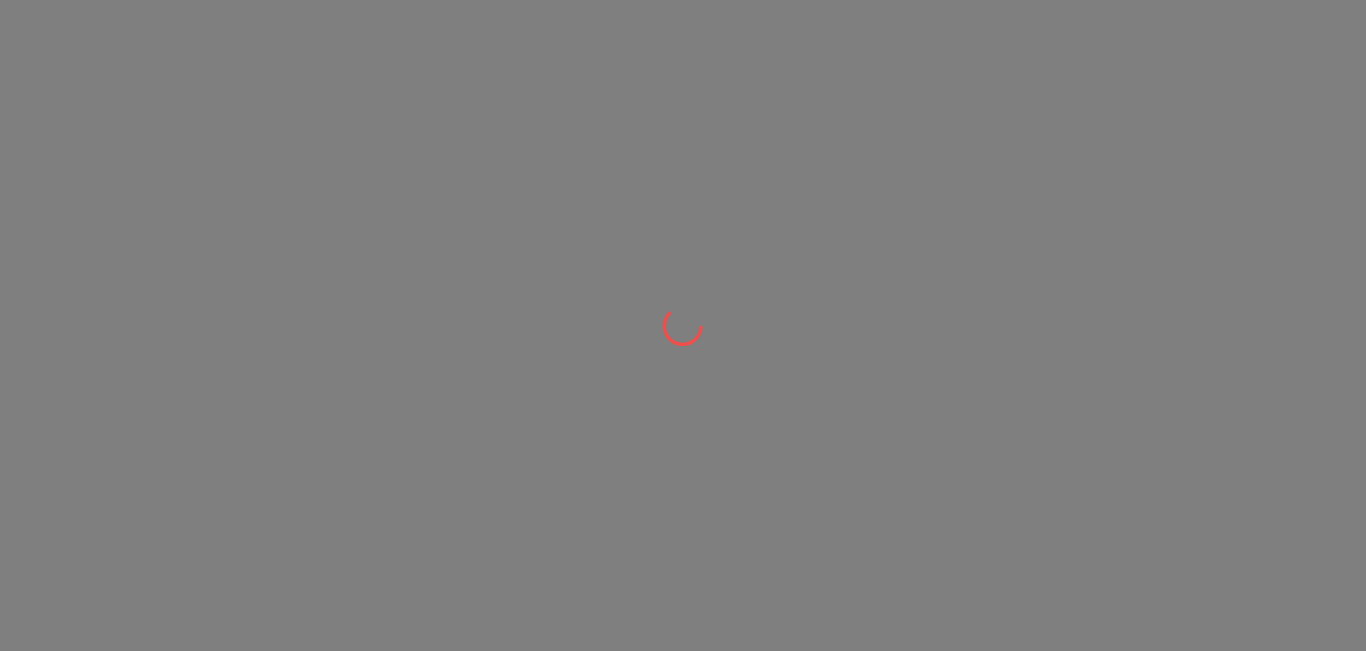 scroll, scrollTop: 0, scrollLeft: 0, axis: both 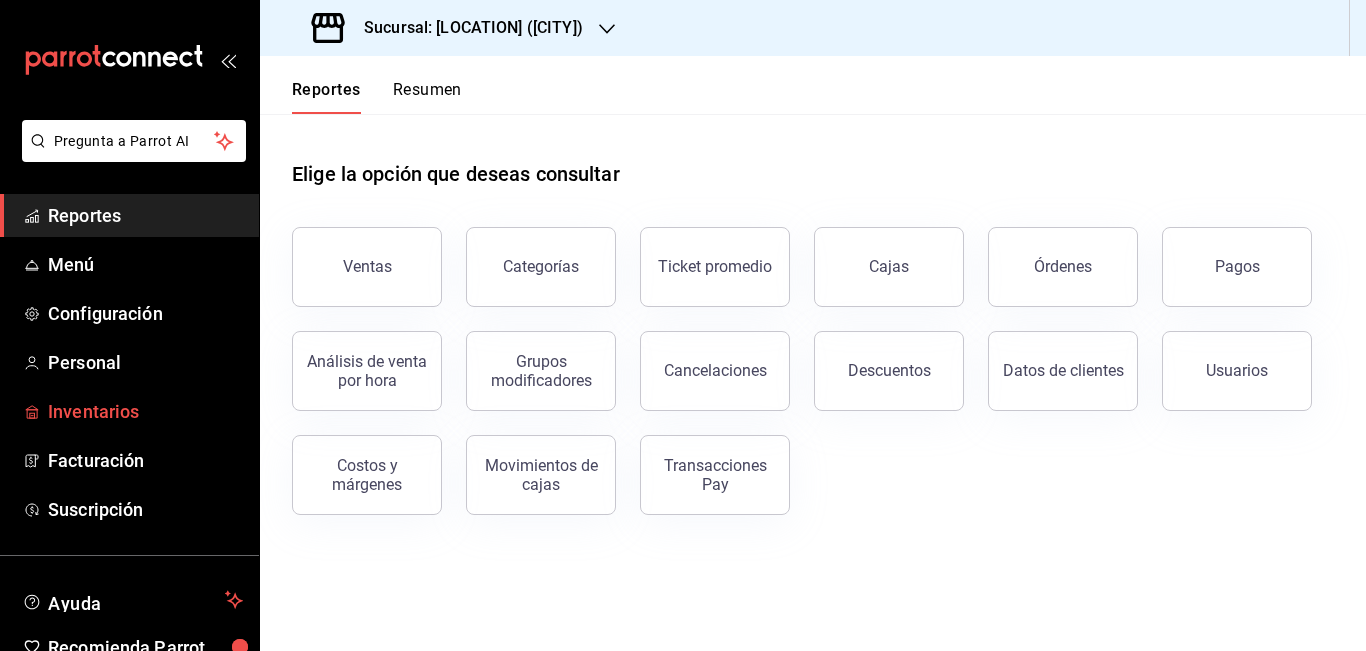 click on "Inventarios" at bounding box center [145, 411] 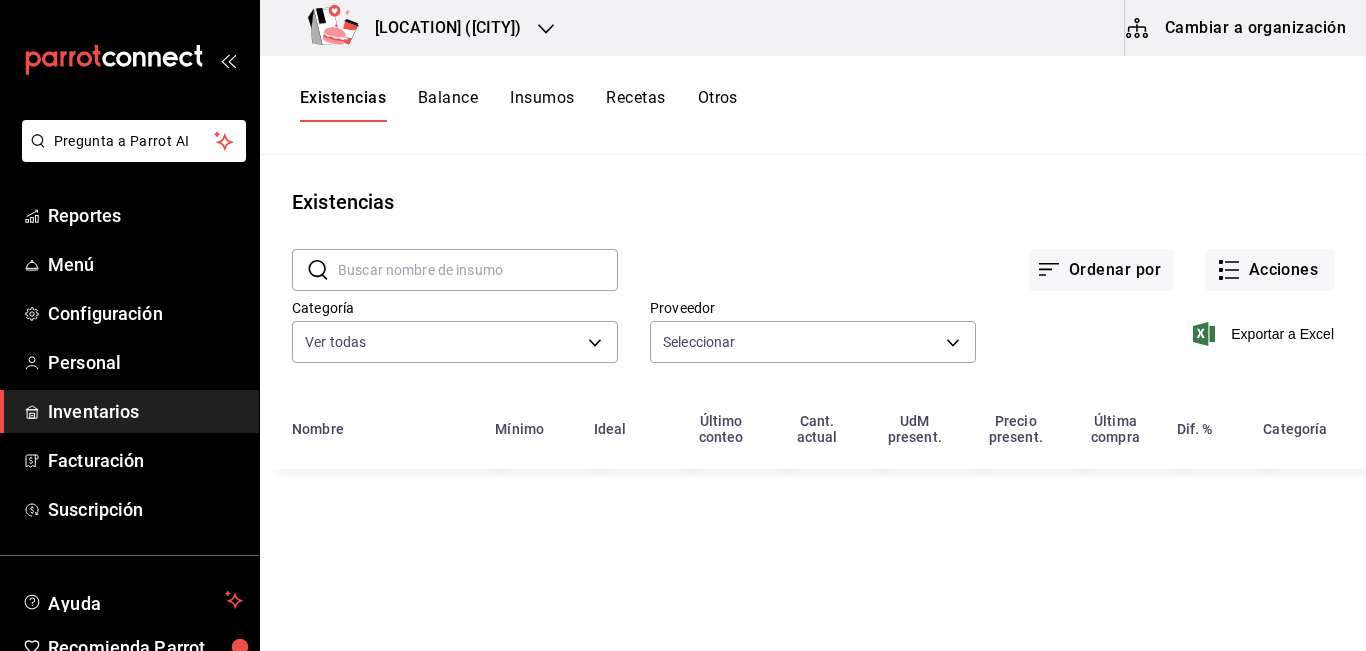 type on "[UUID],[UUID],[UUID],[UUID],[UUID],[UUID],[UUID],[UUID],[UUID],[UUID],[UUID],[UUID],[UUID],[UUID],[UUID],[UUID],[UUID],[UUID],[UUID],[UUID],[UUID],[UUID]" 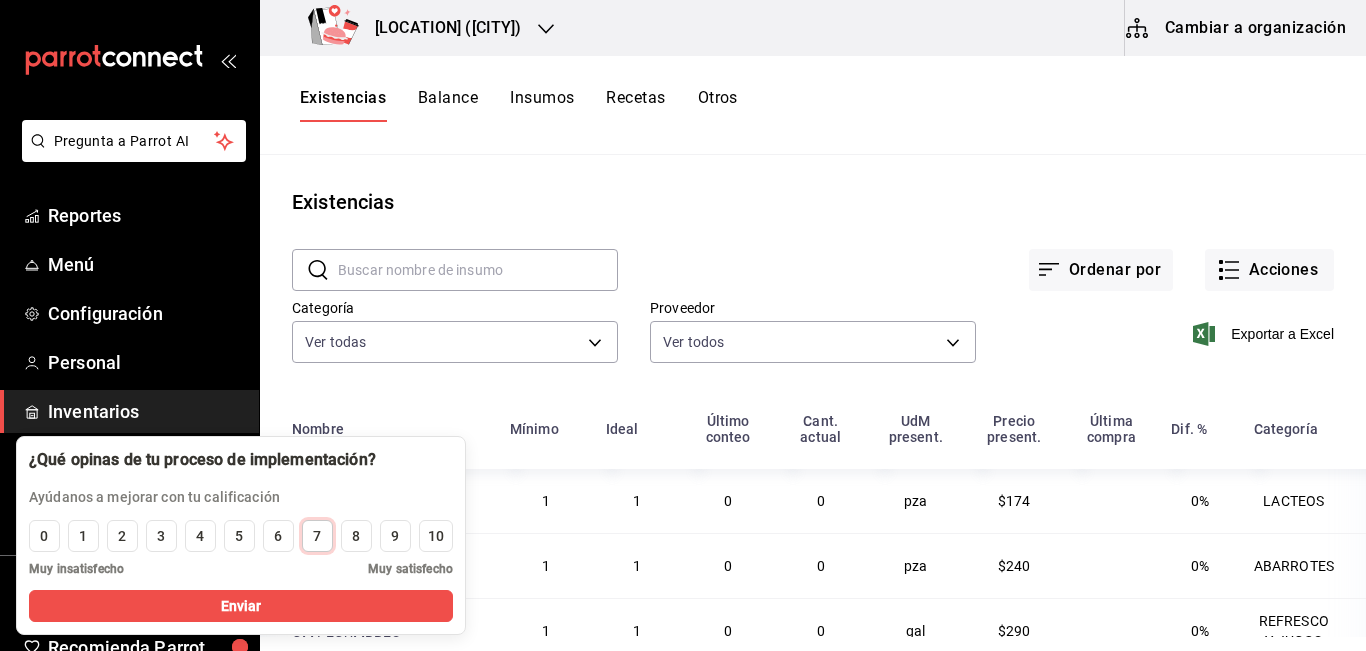 click on "7" at bounding box center [317, 536] 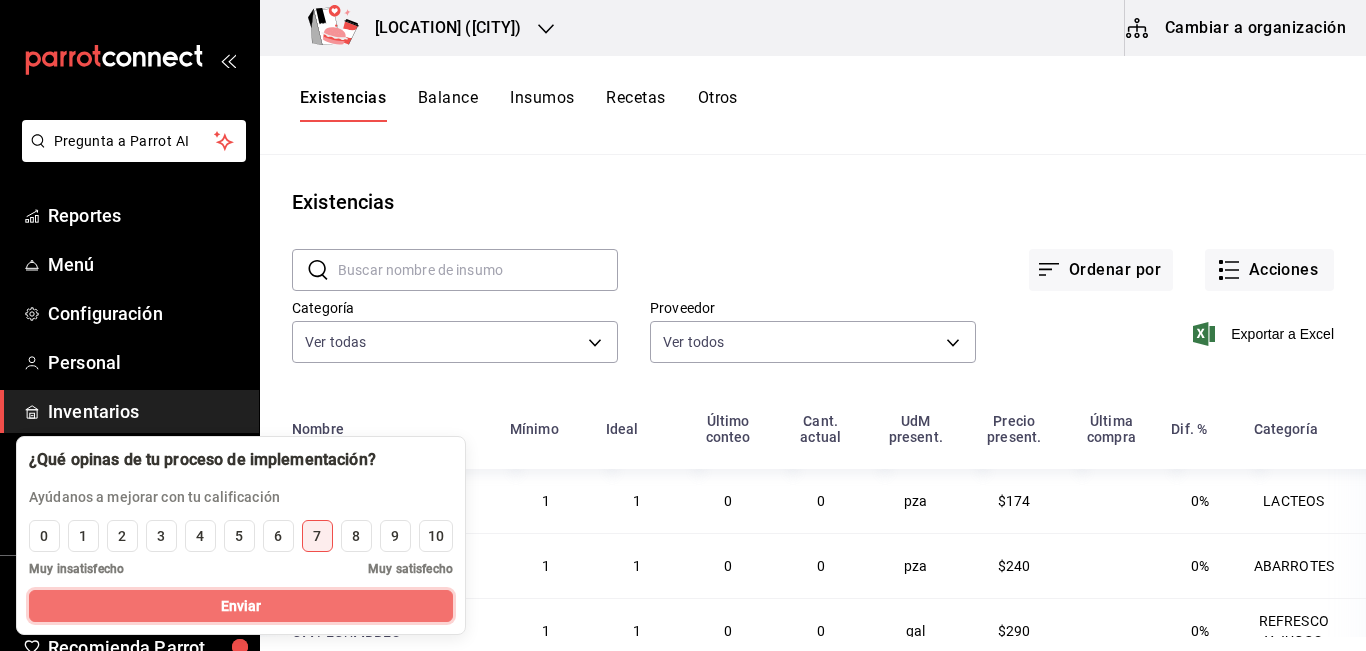 click on "Enviar" at bounding box center (241, 606) 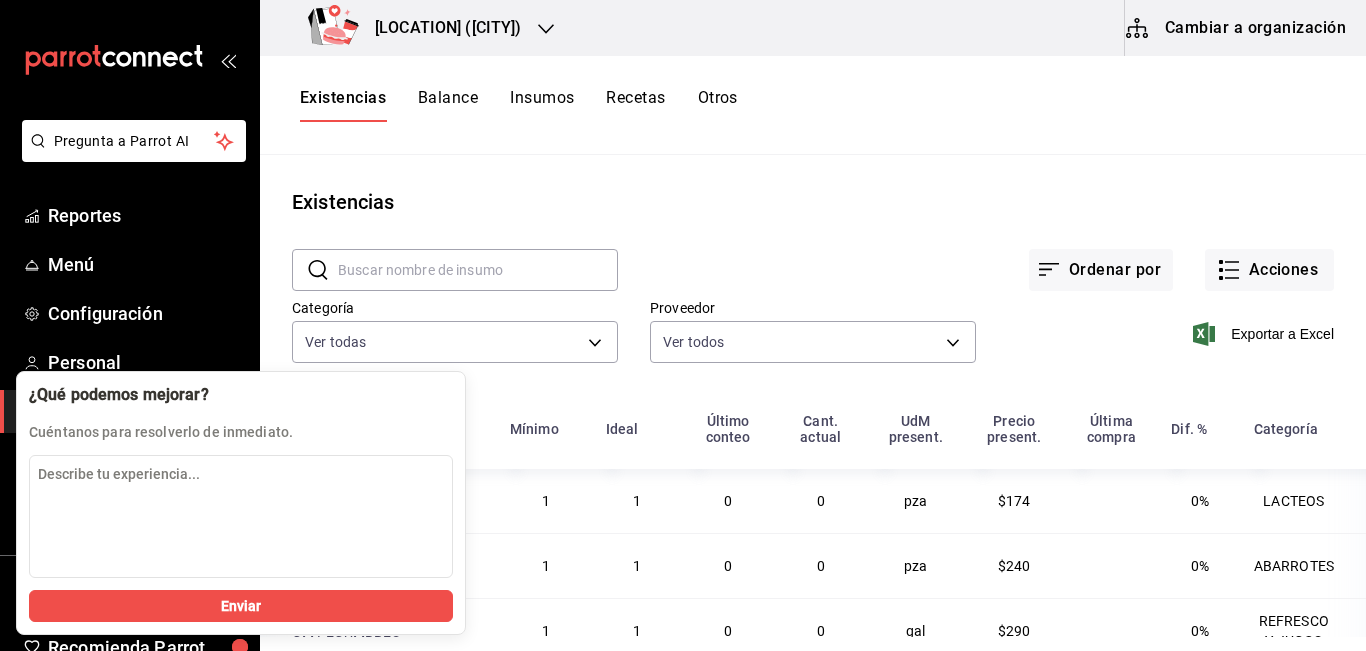 click on "Existencias ​ ​ Ordenar por Acciones Categoría Ver todas [UUID],[UUID],[UUID],[UUID],[UUID],[UUID],[UUID],[UUID],[UUID],[UUID],[UUID],[UUID] Proveedor Ver todos Exportar a Excel Nombre Mínimo Ideal Último conteo Cant. actual UdM present. Precio present. Última compra Dif. % Categoría HELADO DE VAINILLA SAMS 1 1 0 0 pza $174 0% LACTEOS PAN DE ELOTE SAMS 1 1 0 0 pza $240 0% ABARROTES GALON JUGO NARANJA GM LEGUMBRES 1 1 0 0 gal $290 0% REFRESCO Y JUGOS AGUA NATURAL 335ML REGINA 1 1 0 0 pza $139 0% REFRESCO Y JUGOS TOPO CHICO 600ML REGINA 1 1 0 0 pza $278 0% REFRESCO Y JUGOS REFRESCO TORONJA REGINA 1 1 0 0 pza $445 0% REFRESCO Y JUGOS REFRESO MANZANA REGINA 1 1 0 0 pza $445 0% REGINA 1 1" at bounding box center (813, 396) 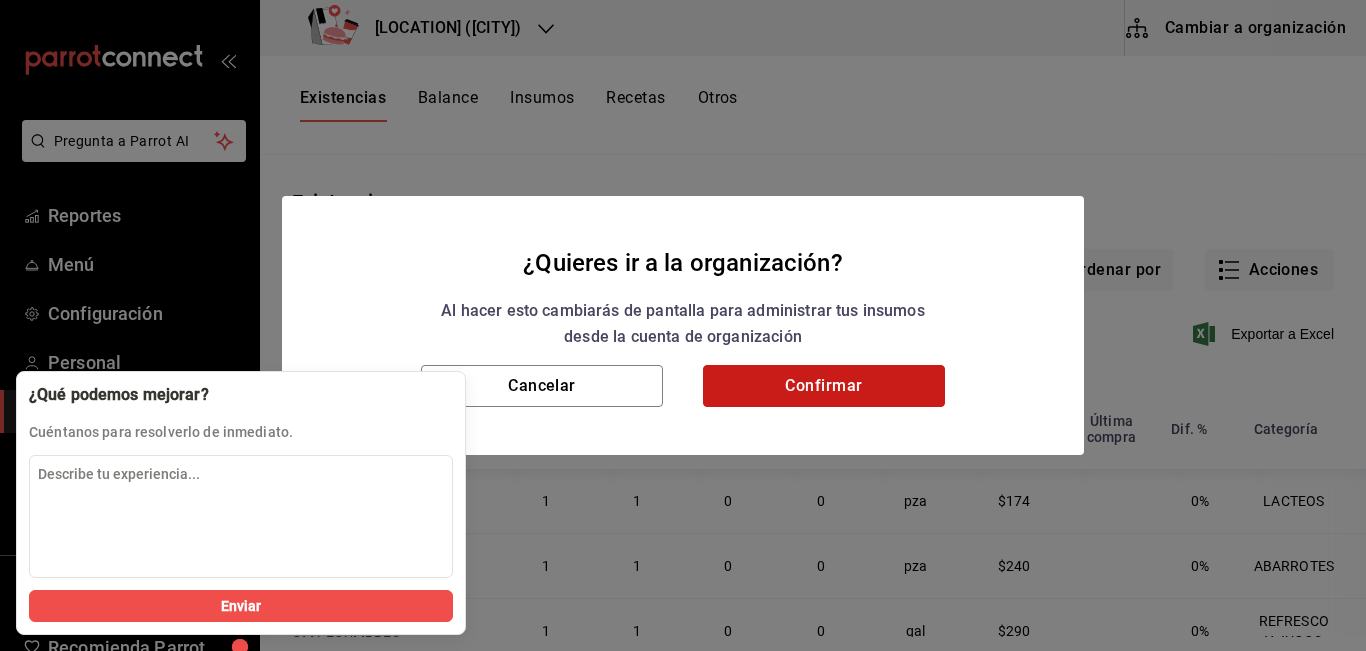 click on "Confirmar" at bounding box center [824, 386] 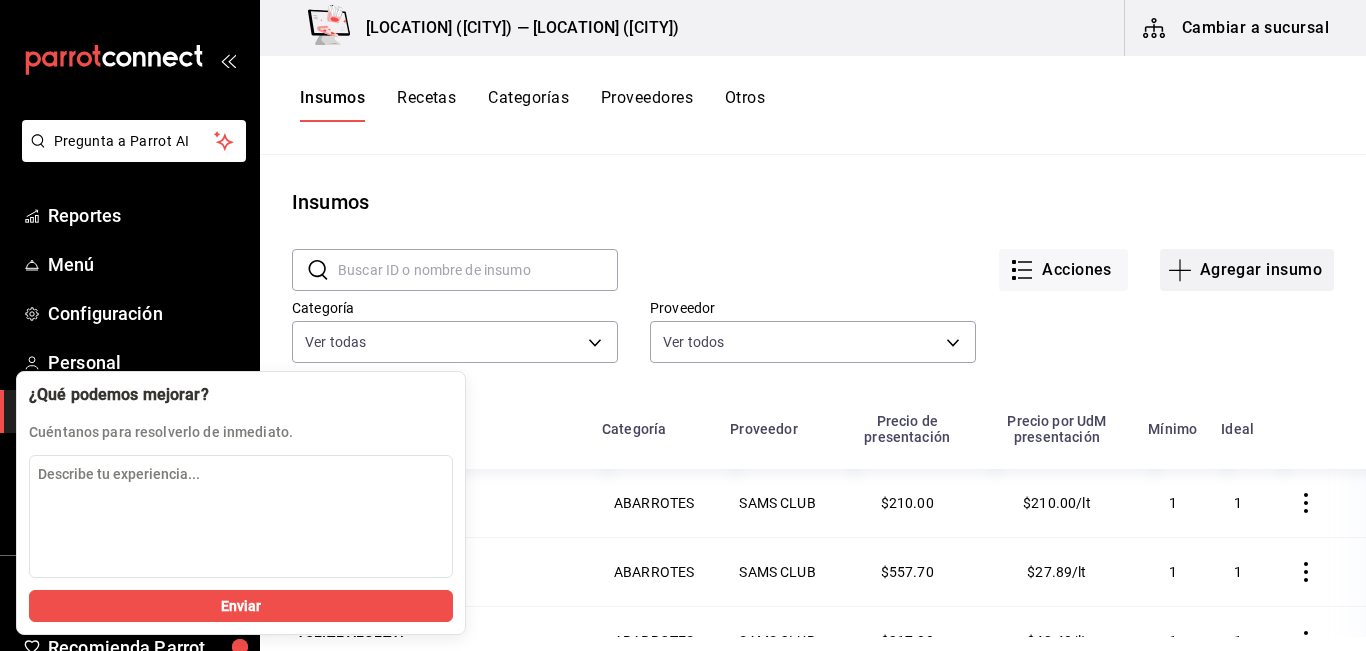 click on "Agregar insumo" at bounding box center [1247, 270] 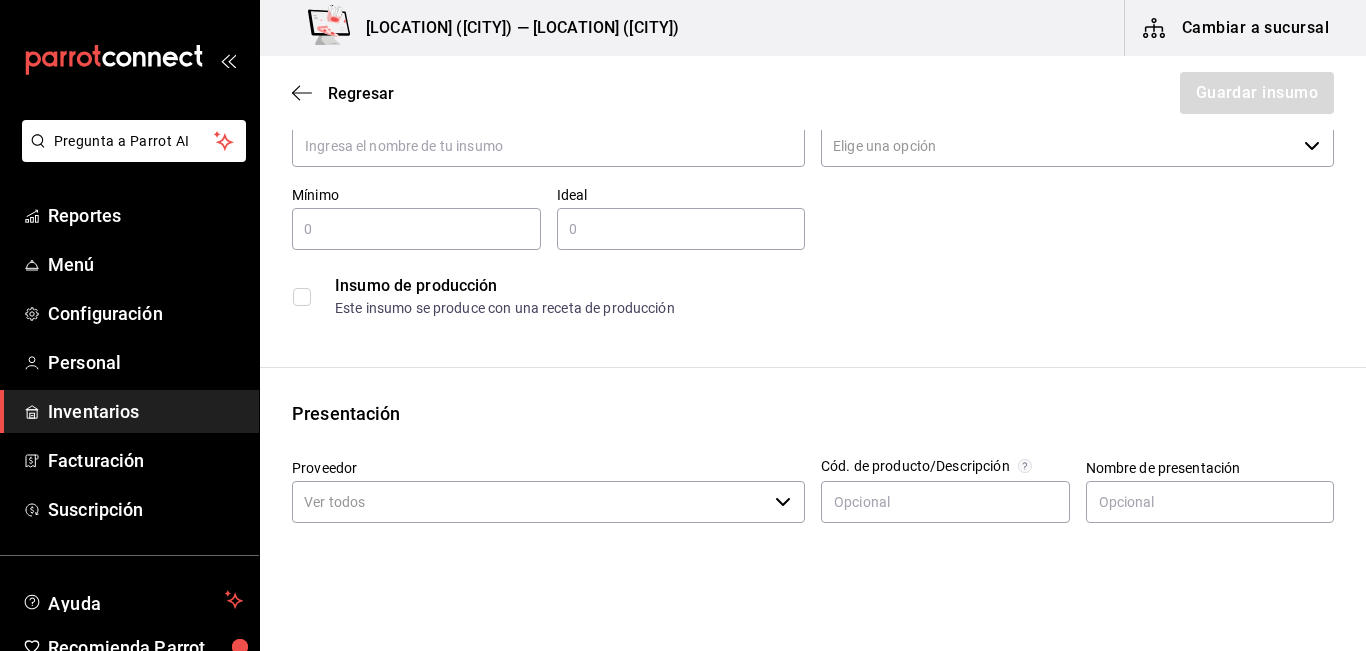 scroll, scrollTop: 0, scrollLeft: 0, axis: both 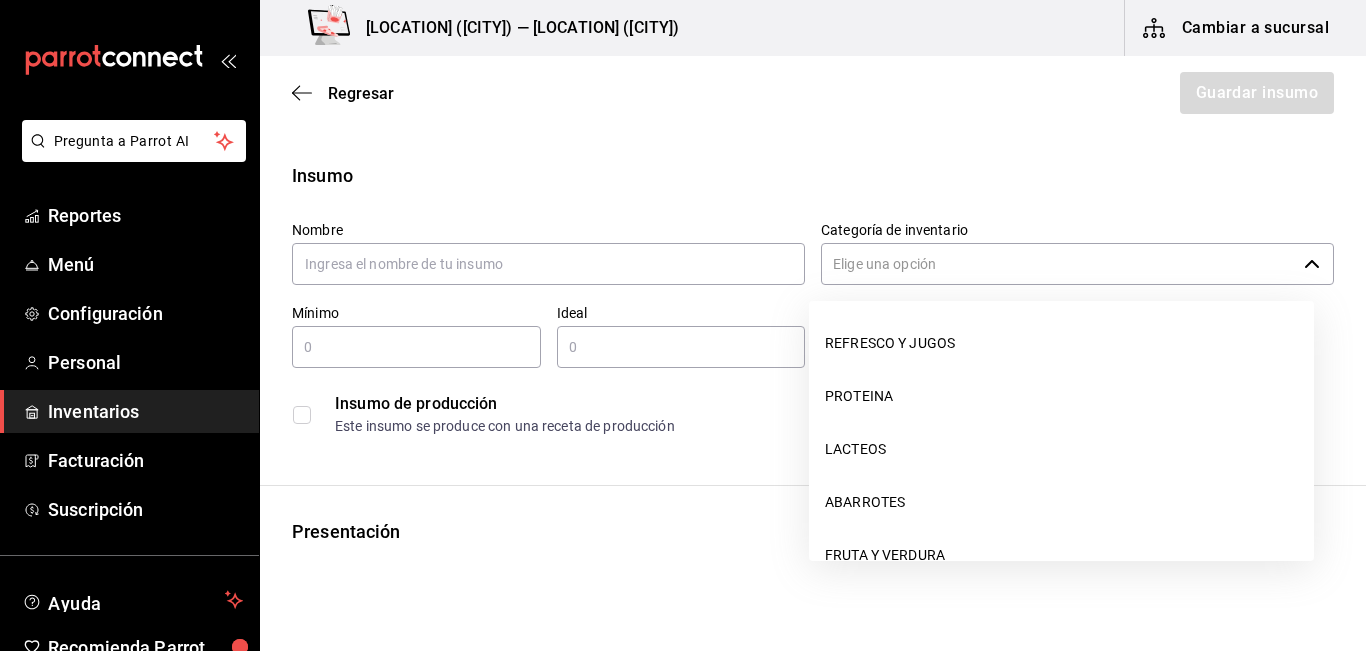 click on "Categoría de inventario" at bounding box center [1058, 264] 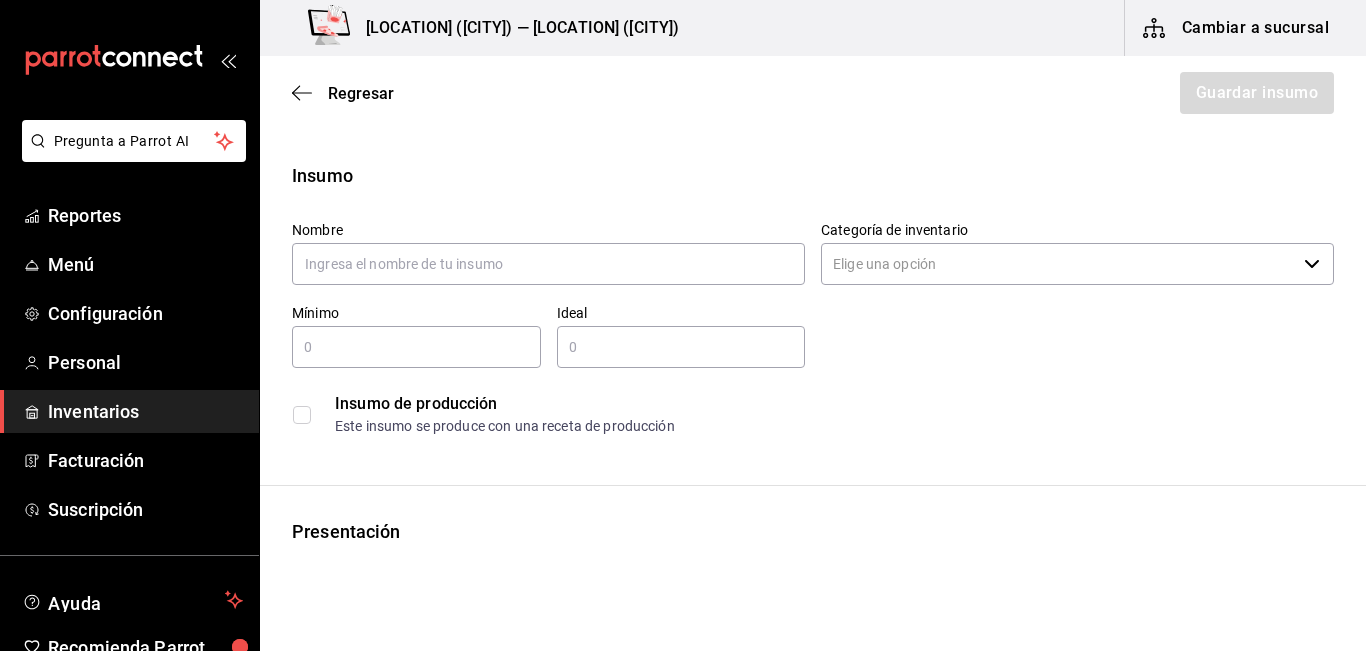 click on "Regresar Guardar insumo" at bounding box center [813, 93] 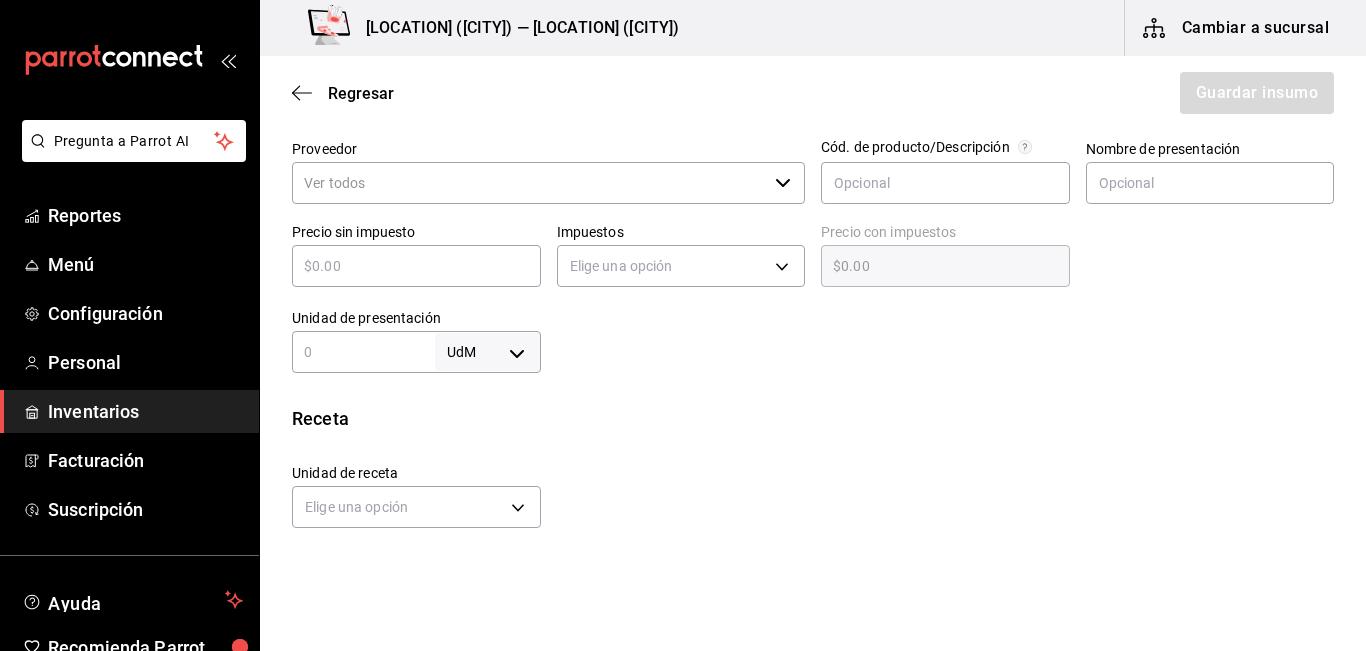 scroll, scrollTop: 440, scrollLeft: 0, axis: vertical 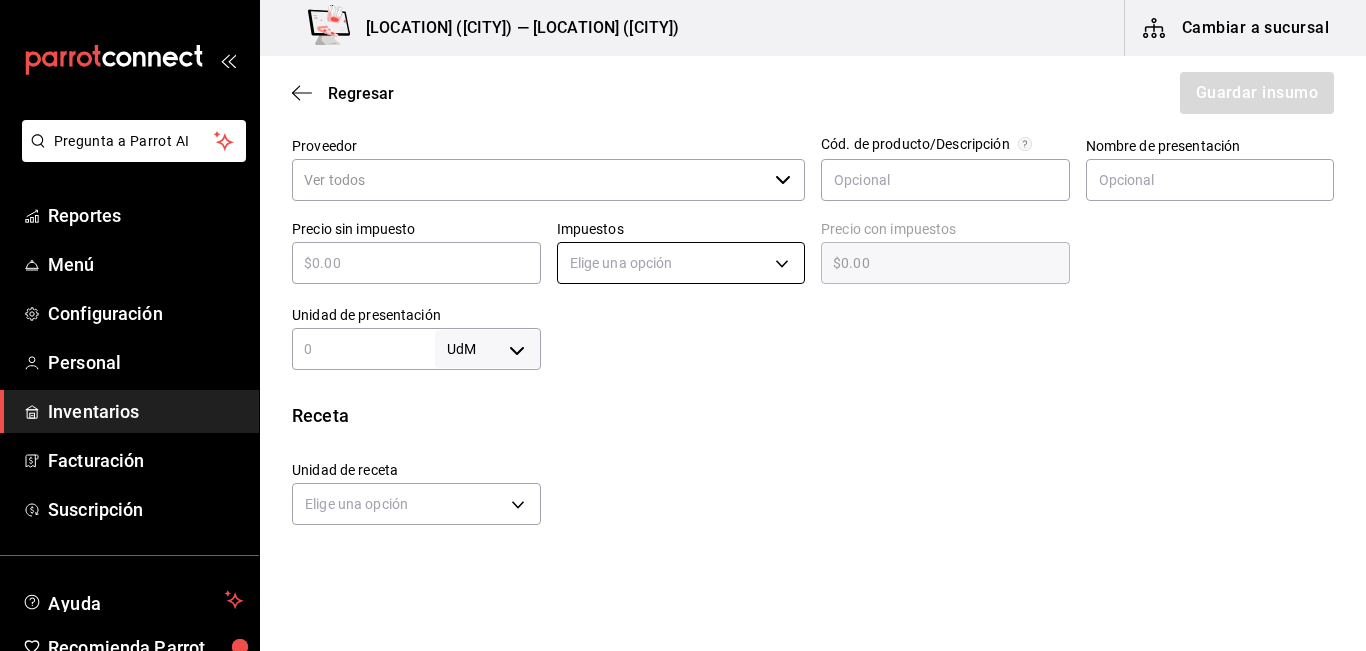 click on "Pregunta a Parrot AI Reportes   Menú   Configuración   Personal   Inventarios   Facturación   Suscripción   Ayuda Recomienda Parrot   [FIRST] [LAST]   Sugerir nueva función   [LOCATION] ([CITY]) — [LOCATION] ([CITY]) Cambiar a sucursal Regresar Guardar insumo Insumo Nombre Categoría de inventario ​ Mínimo ​ Ideal ​ Insumo de producción Este insumo se produce con una receta de producción Presentación Proveedor ​ Cód. de producto/Descripción Nombre de presentación Precio sin impuesto ​ Impuestos Elige una opción Precio con impuestos $0.00 ​ Unidad de presentación UdM ​ Receta Unidad de receta Elige una opción Factor de conversión ​ Ver ayuda de conversiones ¿La presentación  viene en otra caja? Si No Presentaciones por caja ​ Sin definir Unidades de conteo GANA 1 MES GRATIS EN TU SUSCRIPCIÓN AQUÍ Pregunta a Parrot AI Reportes   Menú   Configuración   Personal   Inventarios   Facturación   Suscripción   Ayuda Recomienda Parrot   [FIRST] [LAST]   Sugerir nueva función" at bounding box center (683, 269) 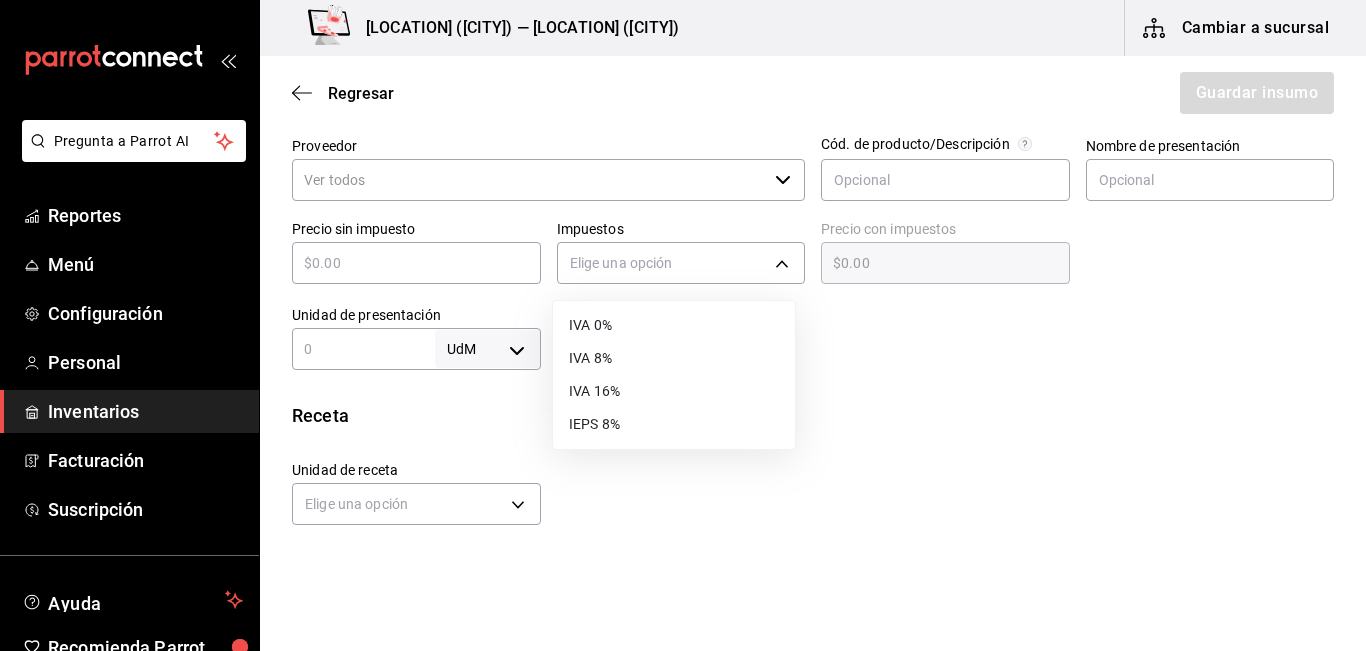 click at bounding box center [683, 325] 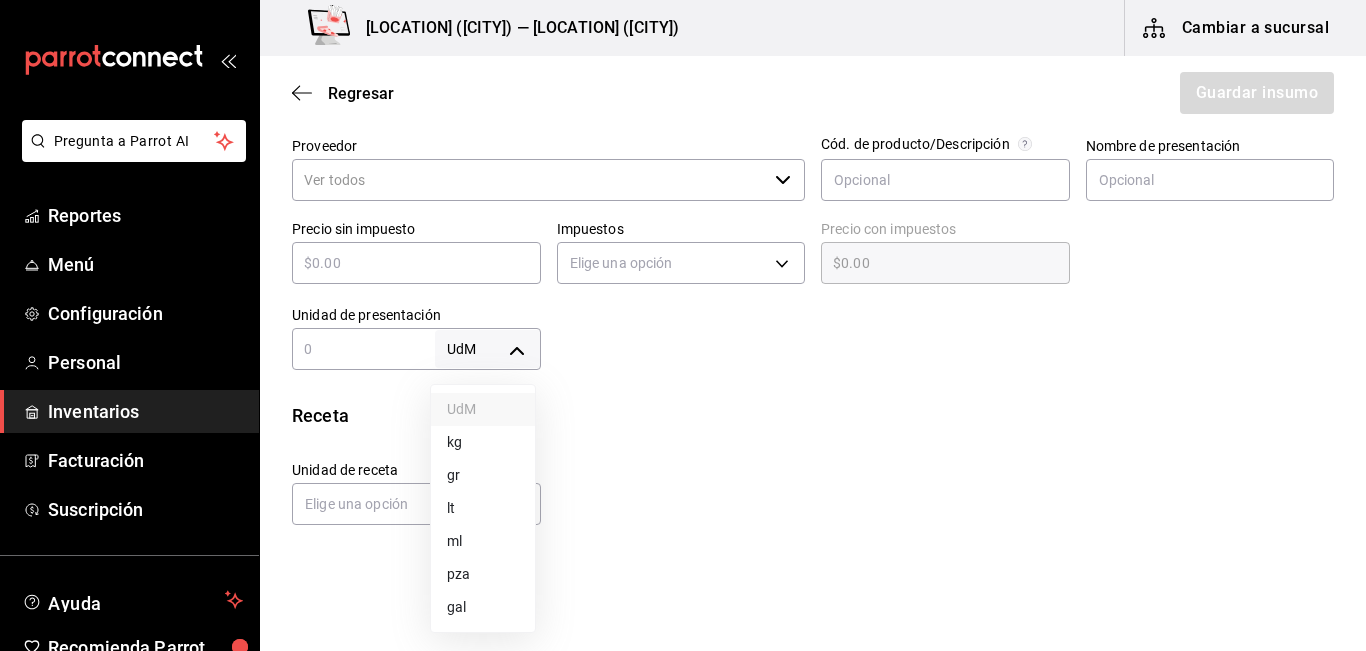 click on "Pregunta a Parrot AI Reportes   Menú   Configuración   Personal   Inventarios   Facturación   Suscripción   Ayuda Recomienda Parrot   [FIRST] [LAST]   Sugerir nueva función   [LOCATION] ([CITY]) — [LOCATION] ([CITY]) Cambiar a sucursal Regresar Guardar insumo Insumo Nombre Categoría de inventario ​ Mínimo ​ Ideal ​ Insumo de producción Este insumo se produce con una receta de producción Presentación Proveedor ​ Cód. de producto/Descripción Nombre de presentación Precio sin impuesto ​ Impuestos Elige una opción Precio con impuestos $0.00 ​ Unidad de presentación UdM ​ Receta Unidad de receta Elige una opción Factor de conversión ​ Ver ayuda de conversiones ¿La presentación  viene en otra caja? Si No Presentaciones por caja ​ Sin definir Unidades de conteo GANA 1 MES GRATIS EN TU SUSCRIPCIÓN AQUÍ Pregunta a Parrot AI Reportes   Menú   Configuración   Personal   Inventarios   Facturación   Suscripción   Ayuda Recomienda Parrot   [FIRST] [LAST]   Sugerir nueva función" at bounding box center (683, 269) 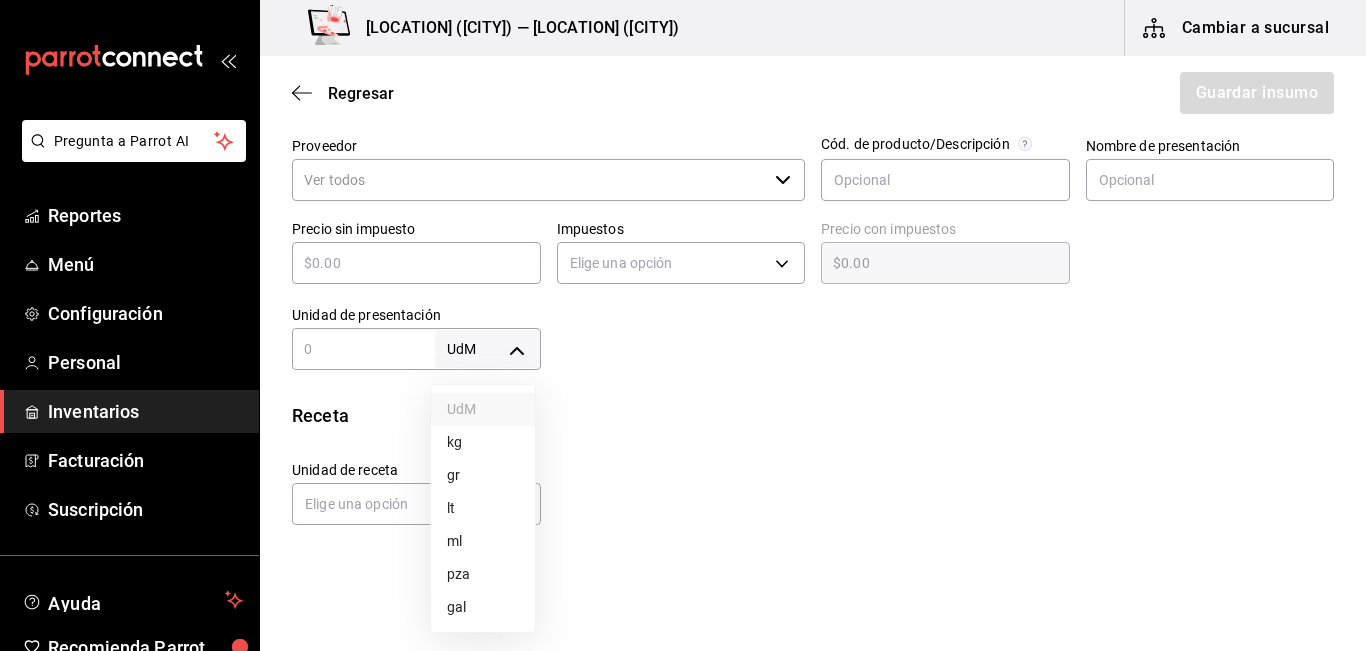 click at bounding box center (683, 325) 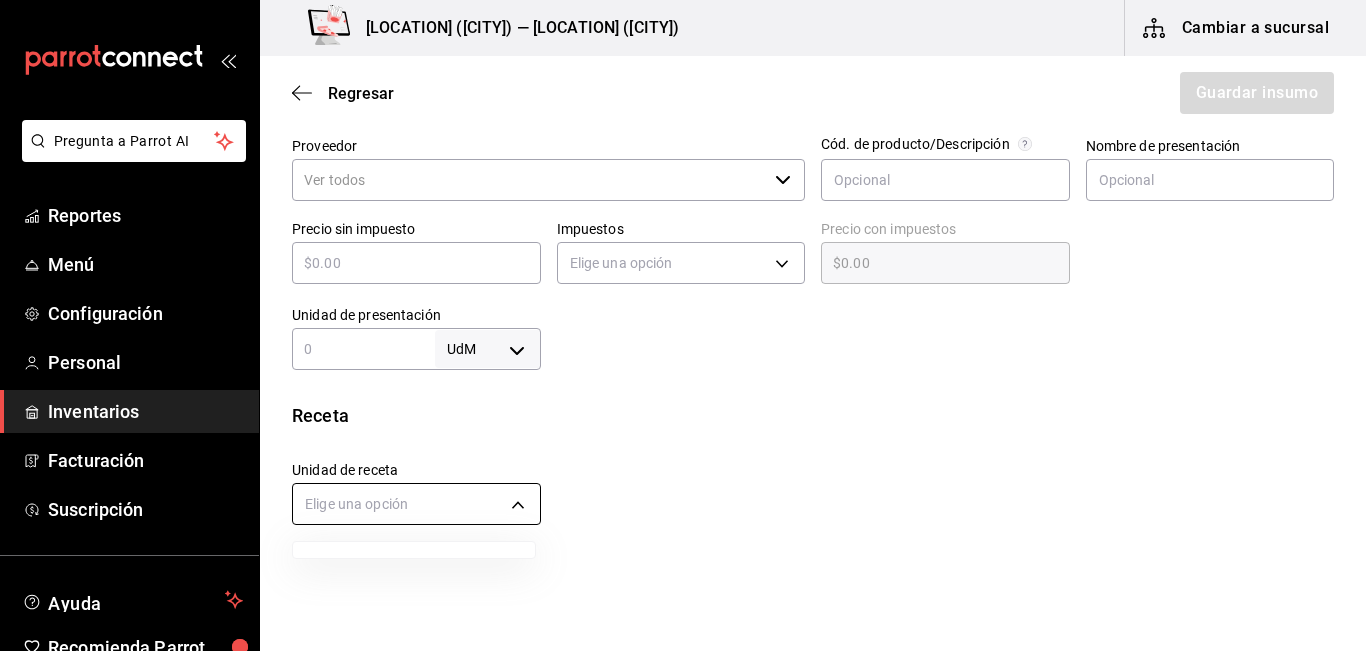 click on "Pregunta a Parrot AI Reportes   Menú   Configuración   Personal   Inventarios   Facturación   Suscripción   Ayuda Recomienda Parrot   [FIRST] [LAST]   Sugerir nueva función   [LOCATION] ([CITY]) — [LOCATION] ([CITY]) Cambiar a sucursal Regresar Guardar insumo Insumo Nombre Categoría de inventario ​ Mínimo ​ Ideal ​ Insumo de producción Este insumo se produce con una receta de producción Presentación Proveedor ​ Cód. de producto/Descripción Nombre de presentación Precio sin impuesto ​ Impuestos Elige una opción Precio con impuestos $0.00 ​ Unidad de presentación UdM ​ Receta Unidad de receta Elige una opción Factor de conversión ​ Ver ayuda de conversiones ¿La presentación  viene en otra caja? Si No Presentaciones por caja ​ Sin definir Unidades de conteo GANA 1 MES GRATIS EN TU SUSCRIPCIÓN AQUÍ Pregunta a Parrot AI Reportes   Menú   Configuración   Personal   Inventarios   Facturación   Suscripción   Ayuda Recomienda Parrot   [FIRST] [LAST]   Sugerir nueva función" at bounding box center (683, 269) 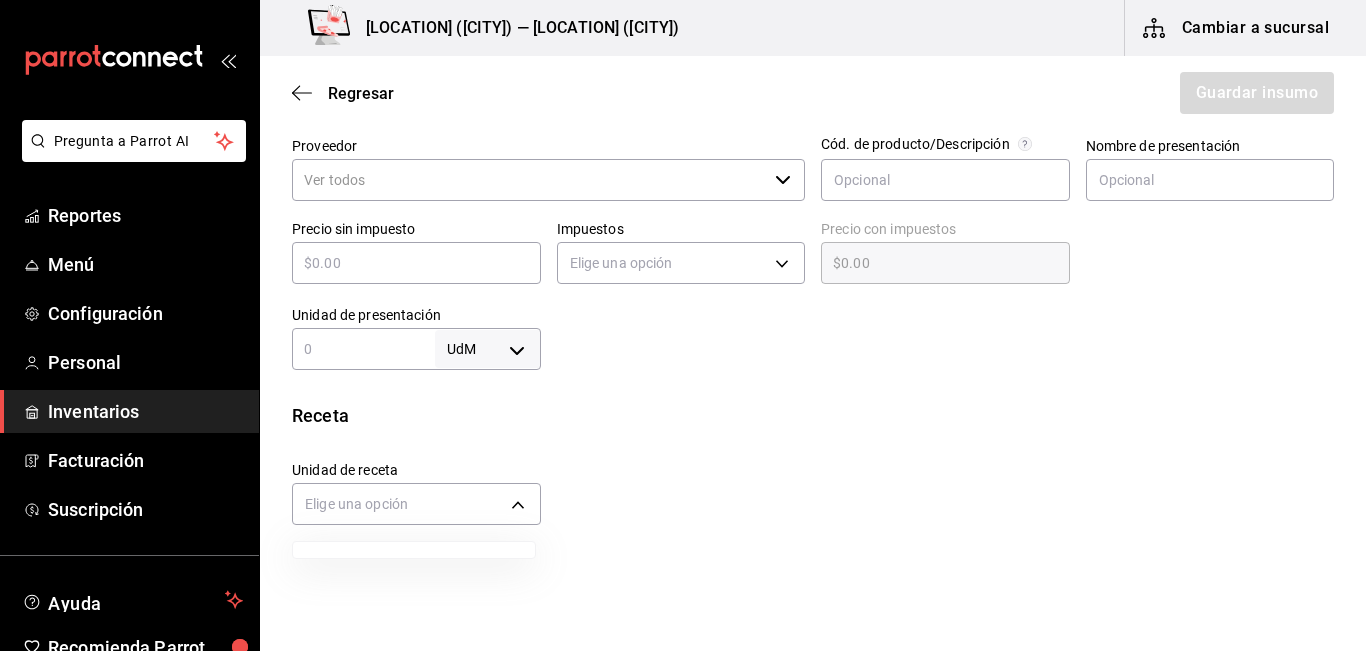 click at bounding box center (683, 325) 